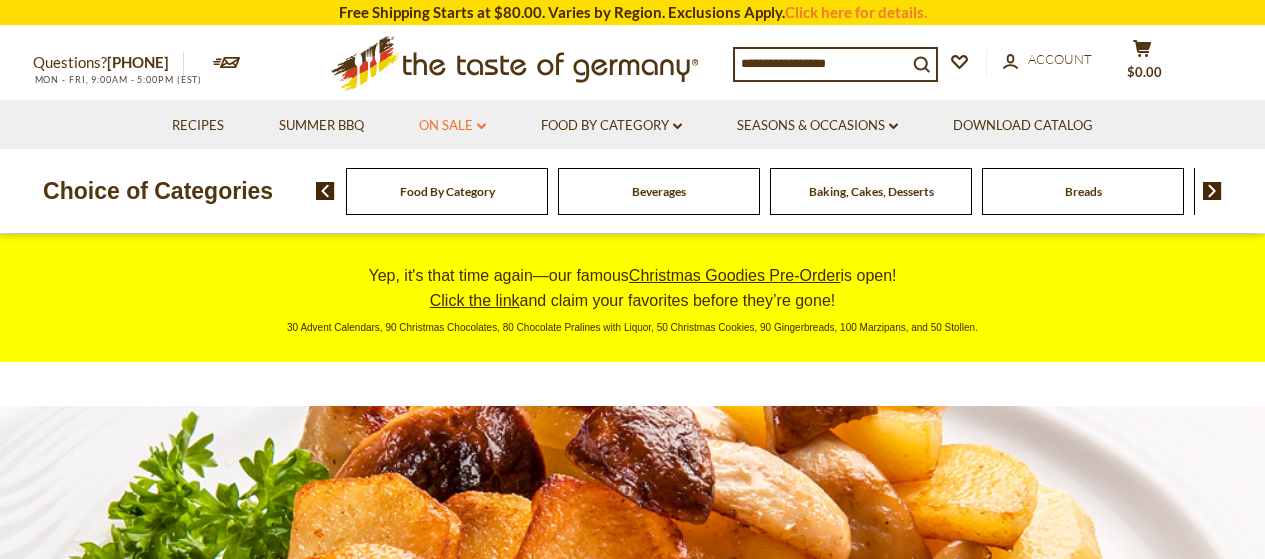 scroll, scrollTop: 0, scrollLeft: 0, axis: both 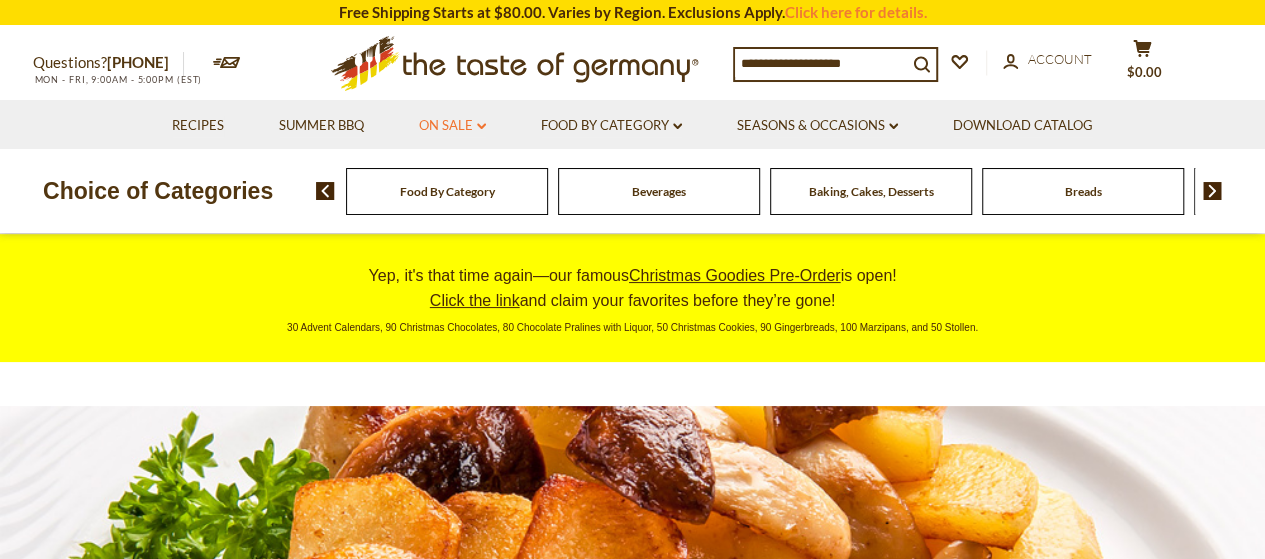 click on "On Sale
dropdown_arrow" at bounding box center (452, 126) 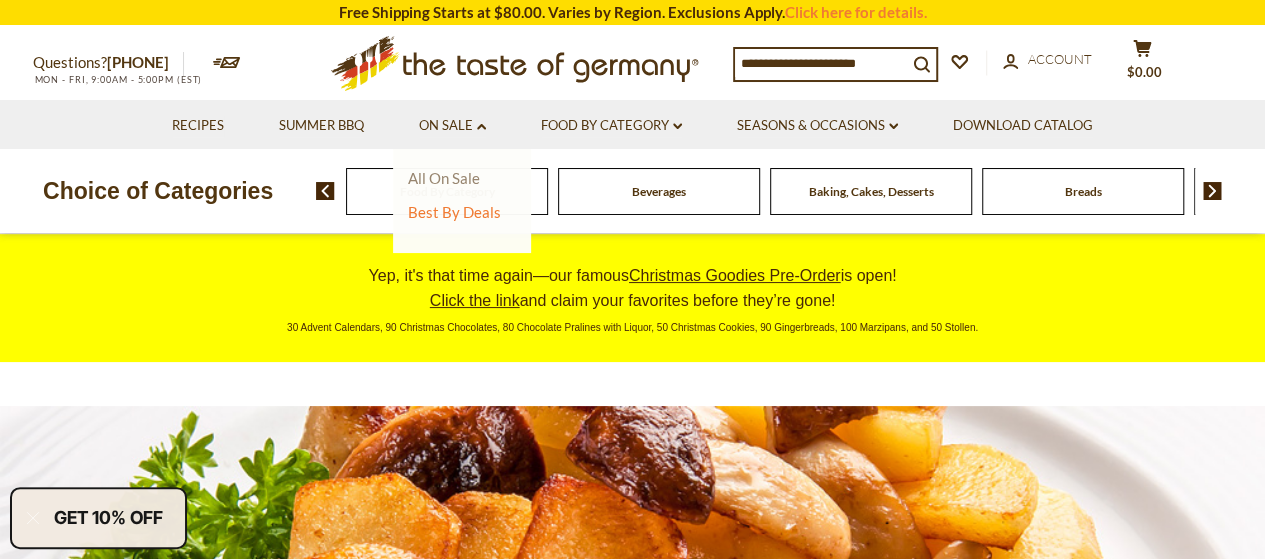 click on "All On Sale" at bounding box center [444, 178] 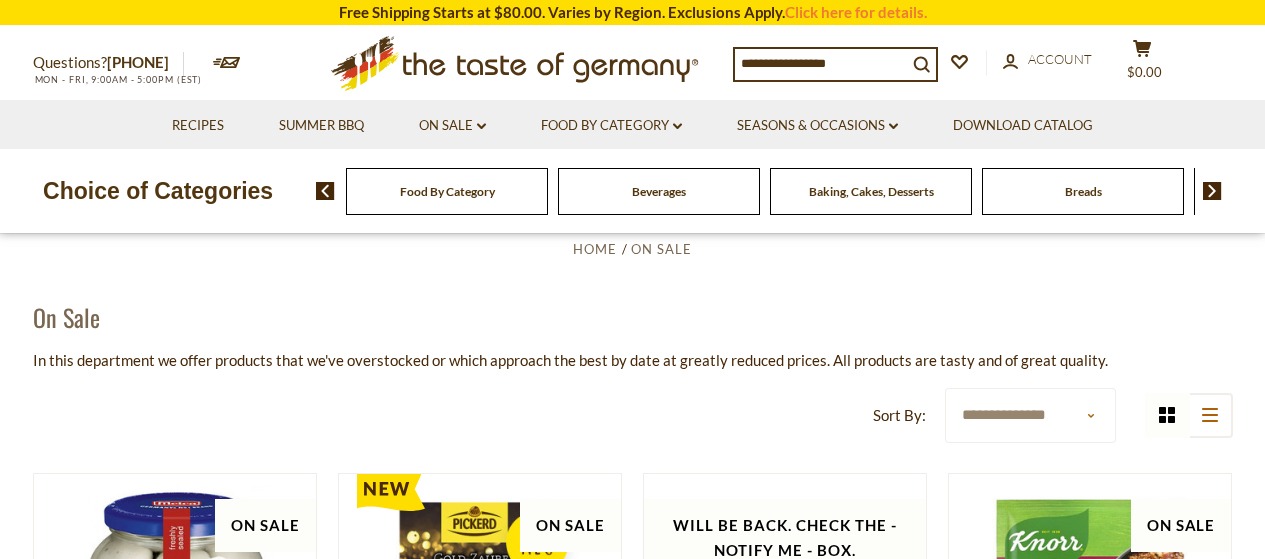 scroll, scrollTop: 0, scrollLeft: 0, axis: both 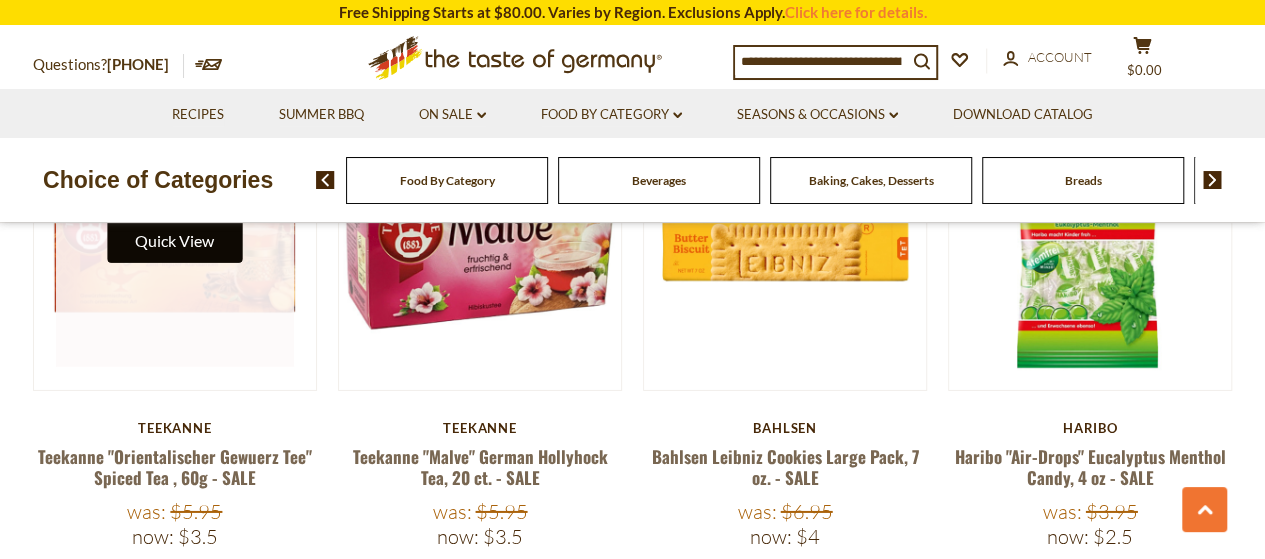 click on "Quick View" at bounding box center [174, 240] 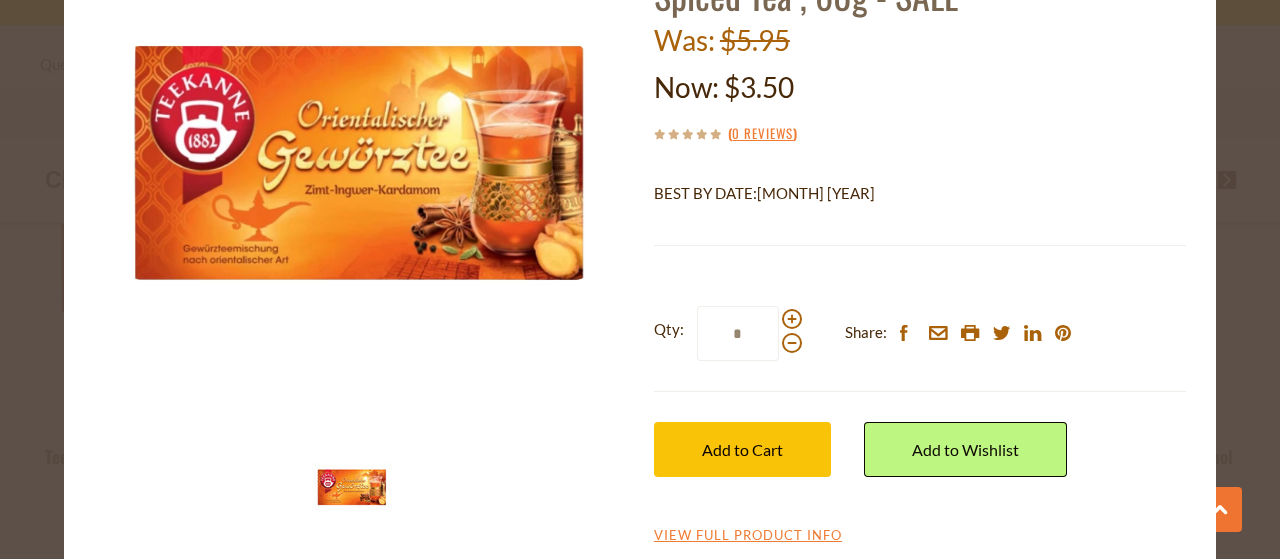 scroll, scrollTop: 212, scrollLeft: 0, axis: vertical 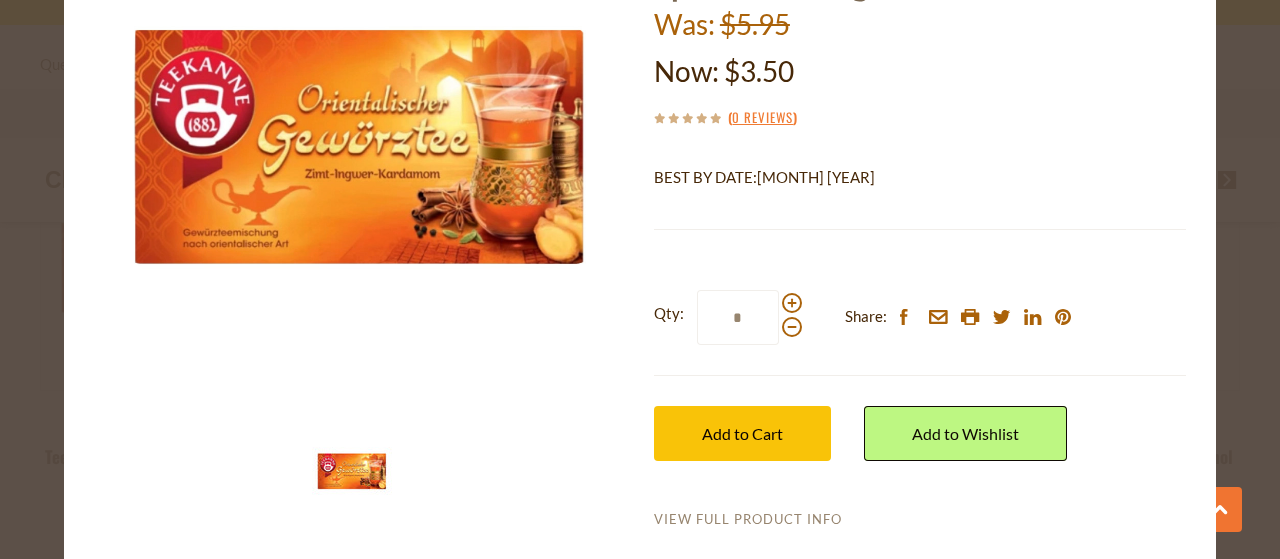 click on "View Full Product Info" at bounding box center (748, 520) 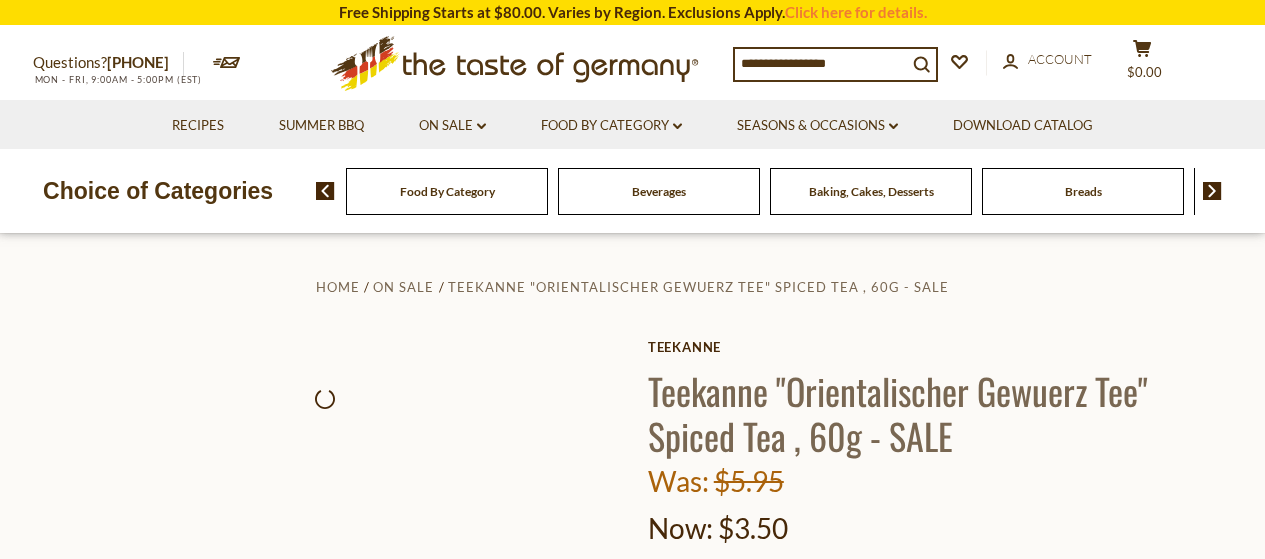 scroll, scrollTop: 0, scrollLeft: 0, axis: both 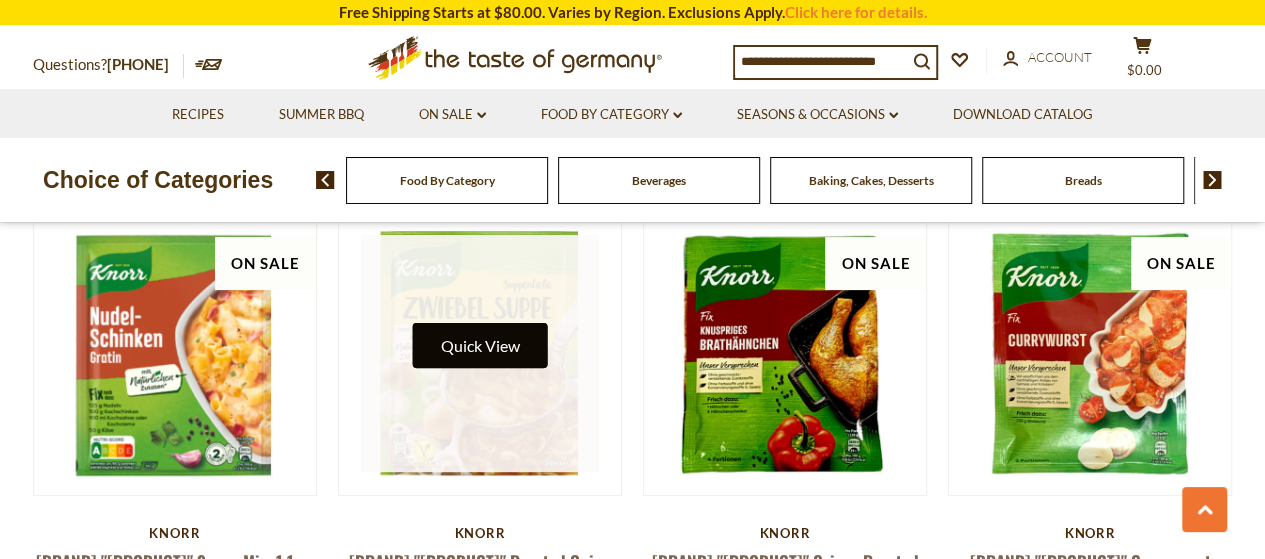 click on "Quick View" at bounding box center [479, 345] 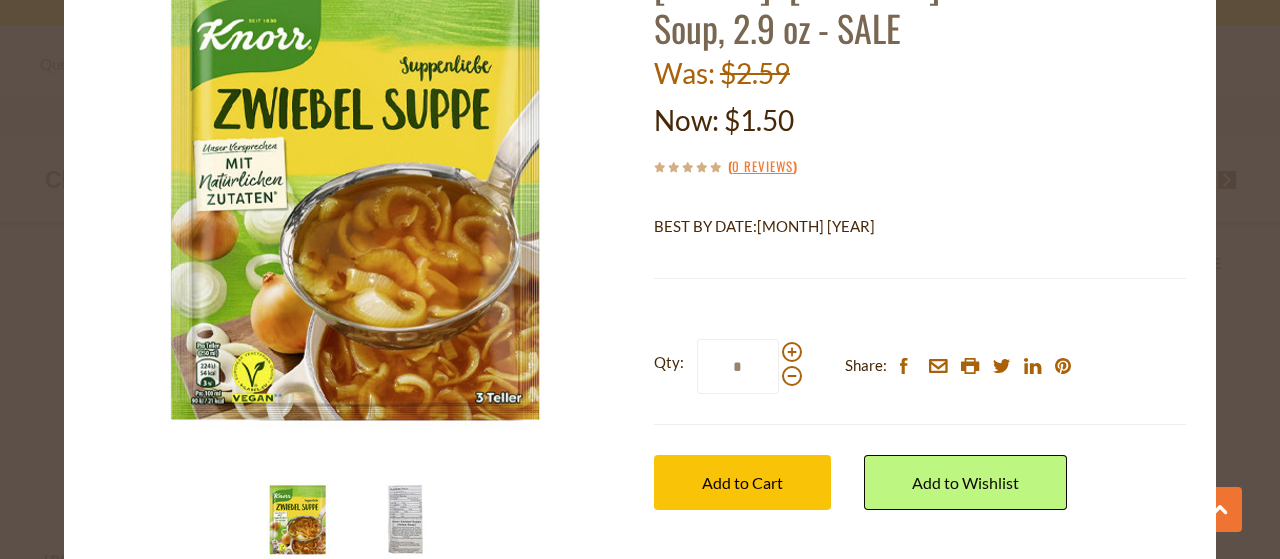 scroll, scrollTop: 212, scrollLeft: 0, axis: vertical 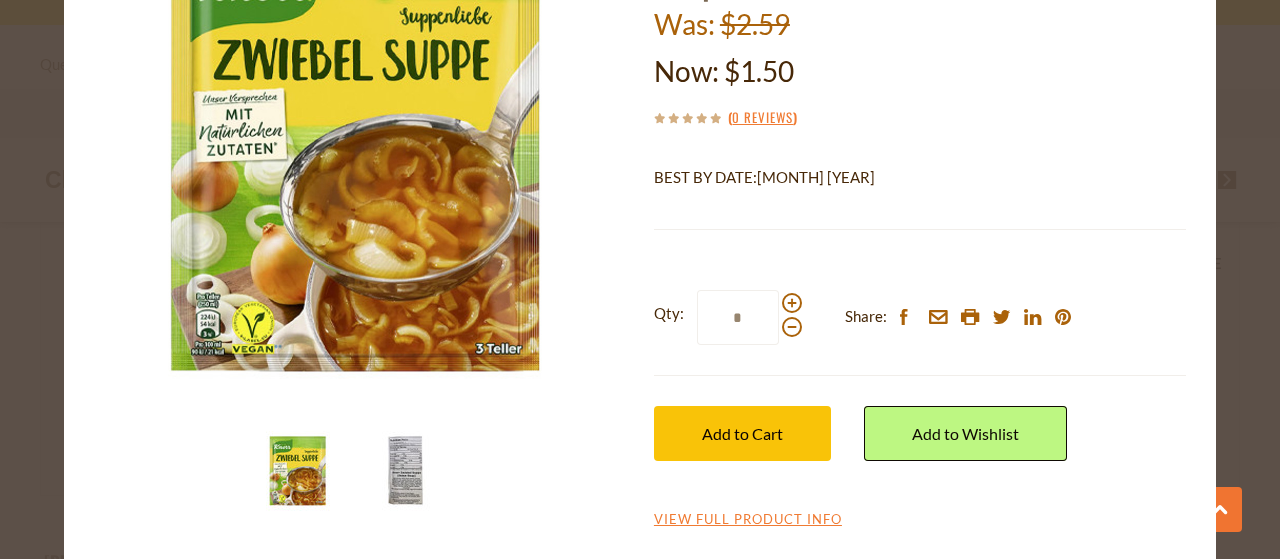 click at bounding box center [406, 471] 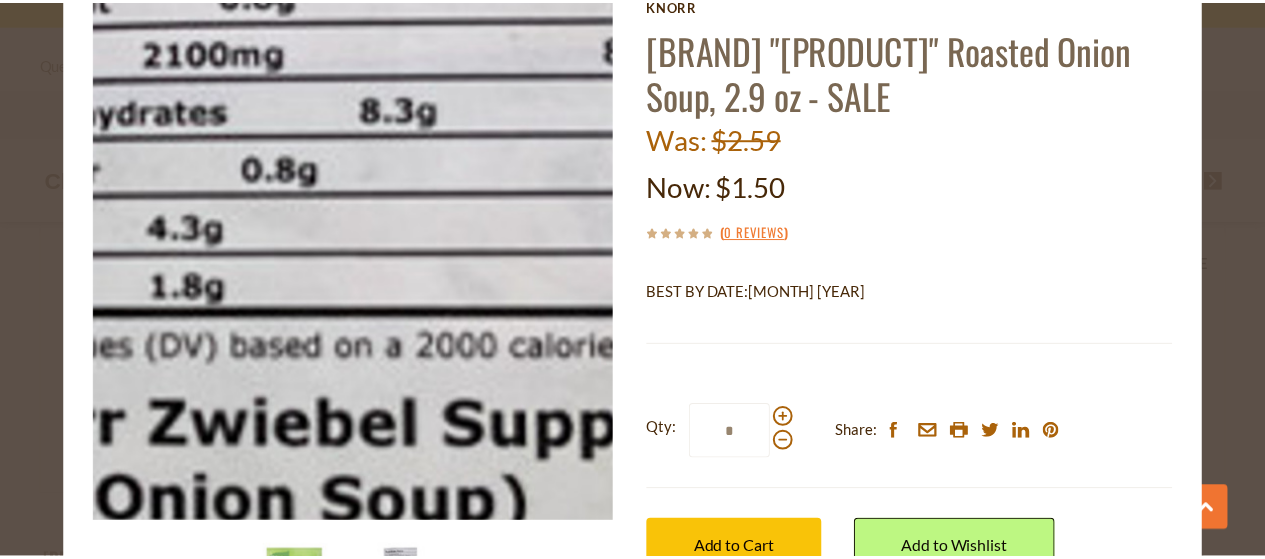 scroll, scrollTop: 0, scrollLeft: 0, axis: both 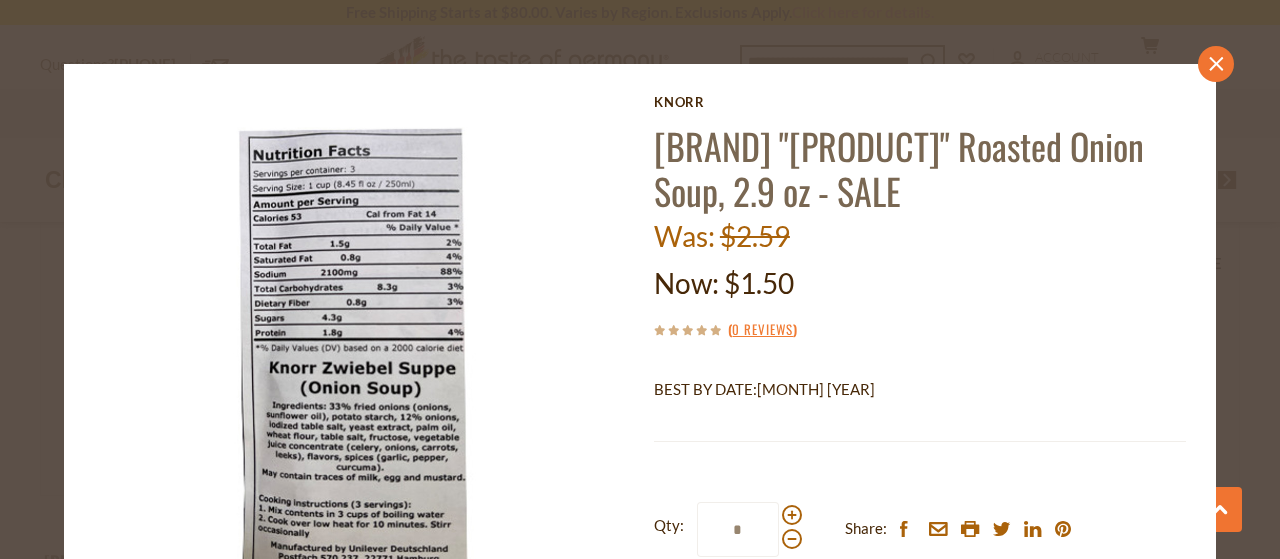 click 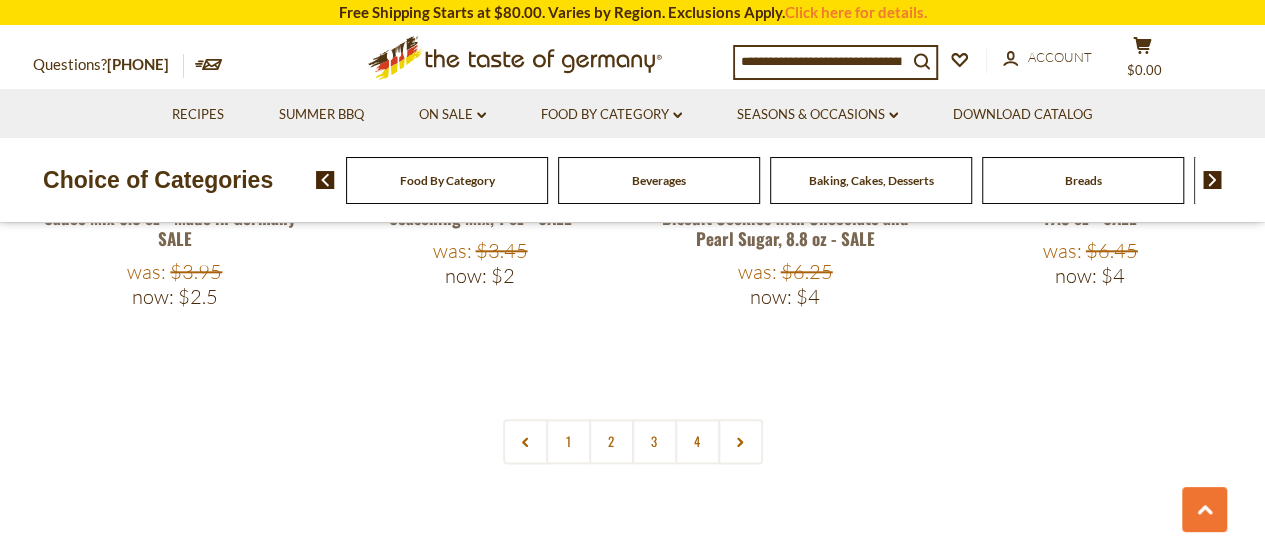 scroll, scrollTop: 4800, scrollLeft: 0, axis: vertical 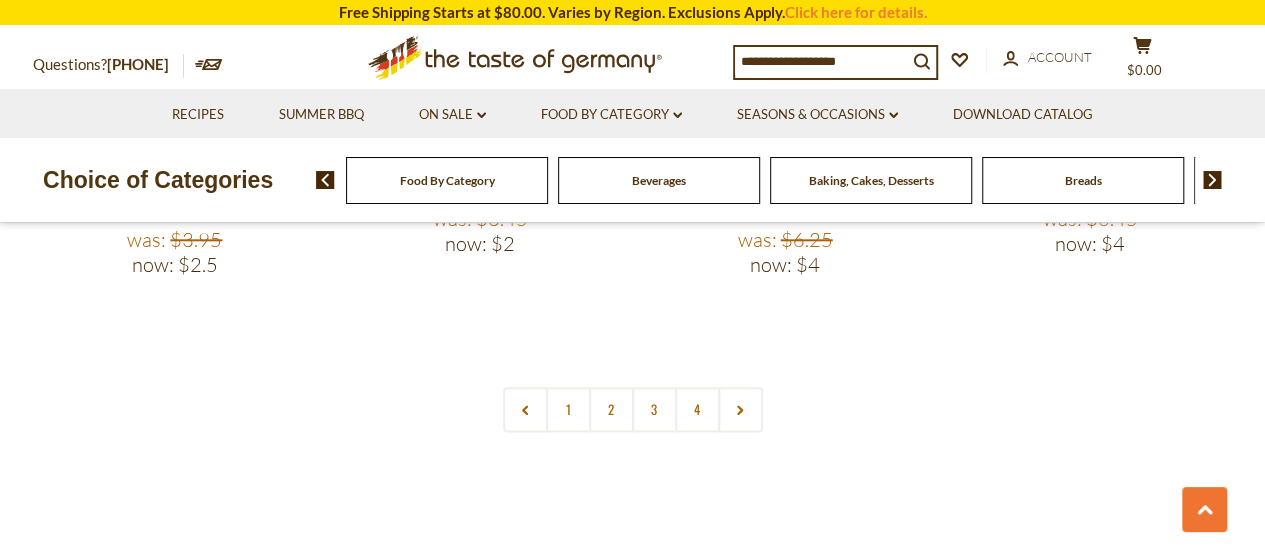 click on "2" at bounding box center [611, 409] 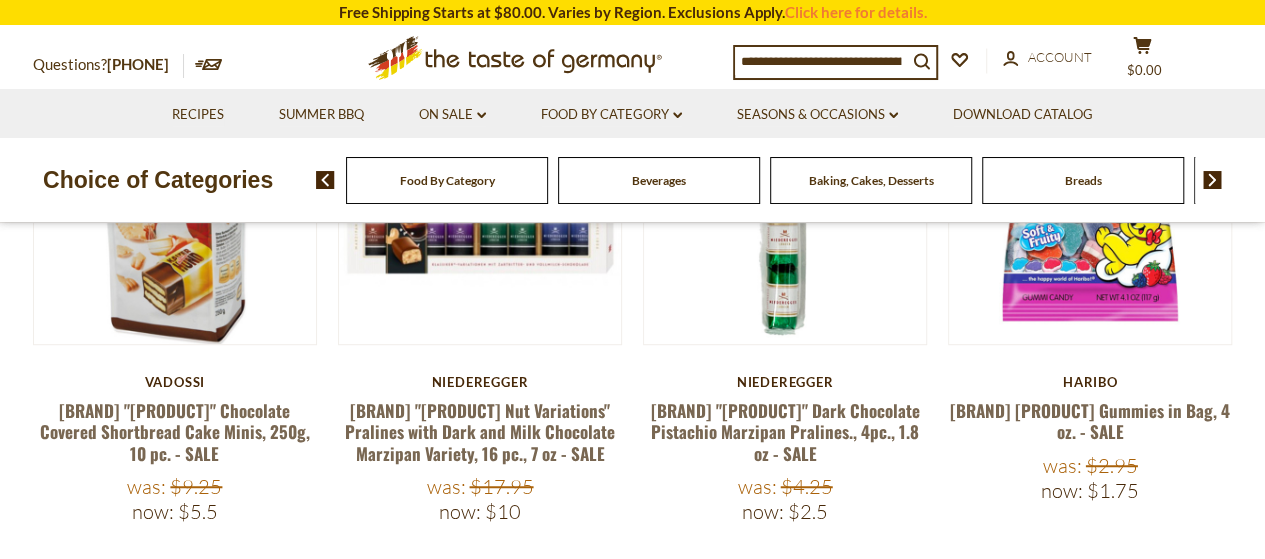 scroll, scrollTop: 500, scrollLeft: 0, axis: vertical 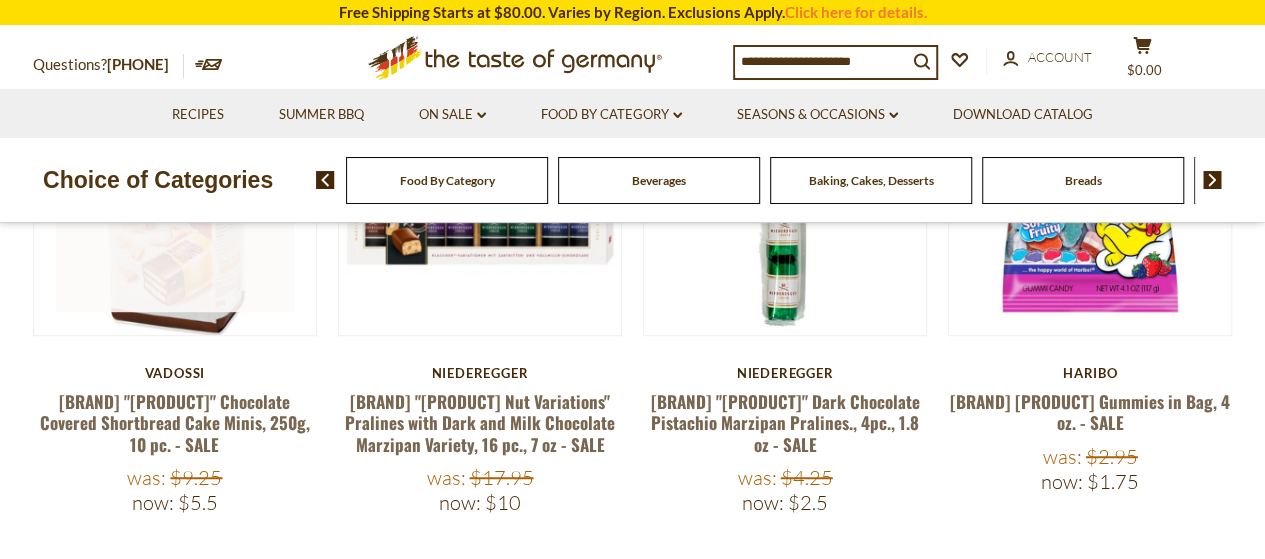 click at bounding box center [175, 194] 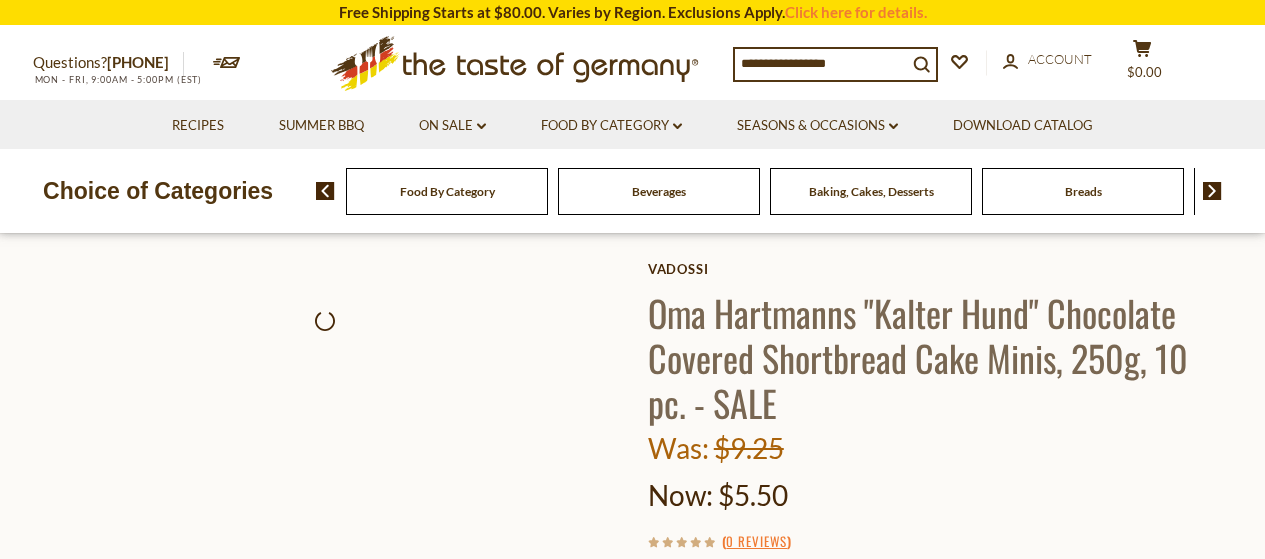 scroll, scrollTop: 0, scrollLeft: 0, axis: both 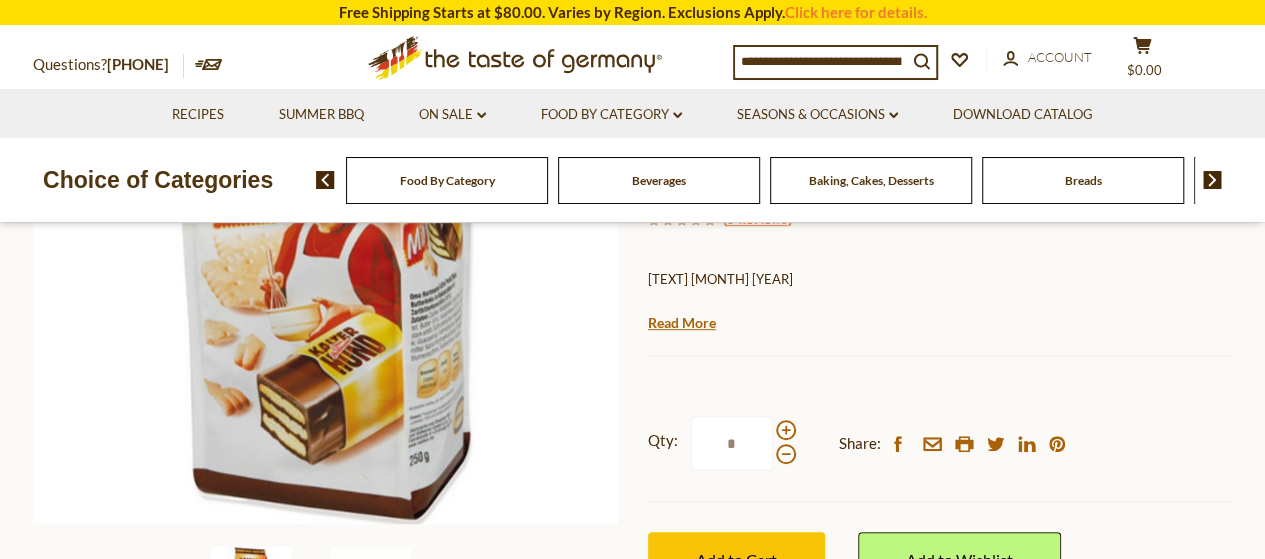 drag, startPoint x: 679, startPoint y: 325, endPoint x: 689, endPoint y: 321, distance: 10.770329 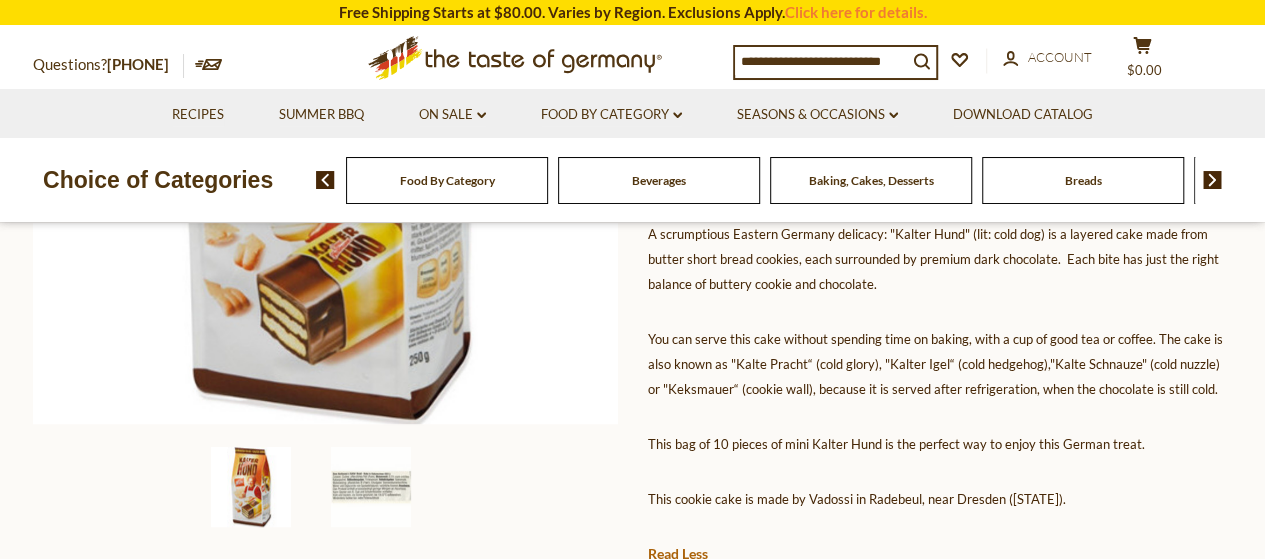 scroll, scrollTop: 600, scrollLeft: 0, axis: vertical 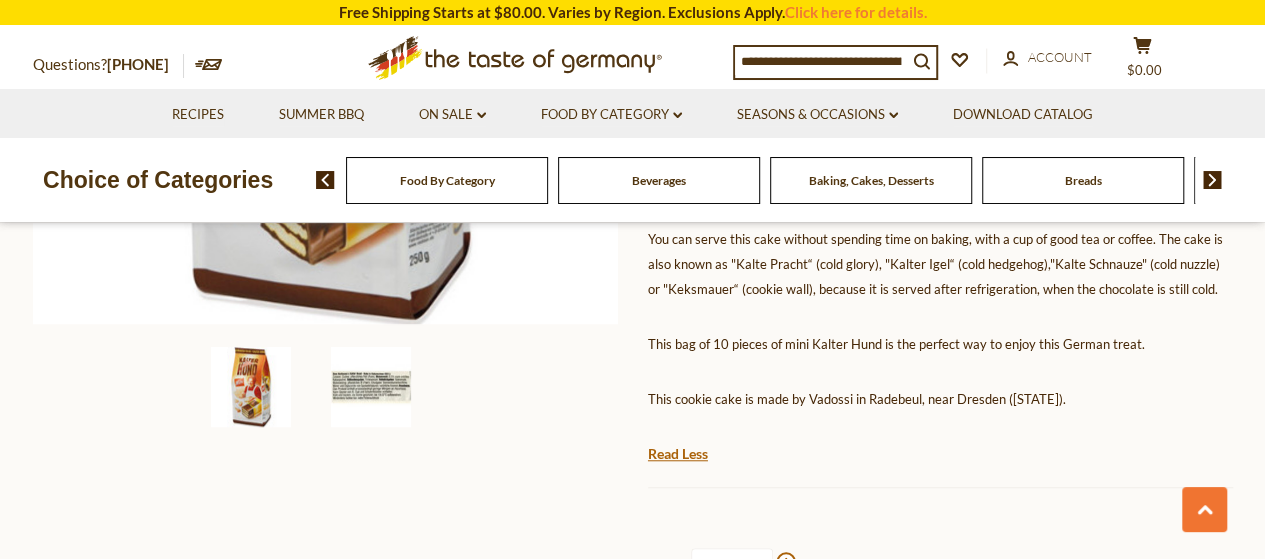 click at bounding box center [371, 387] 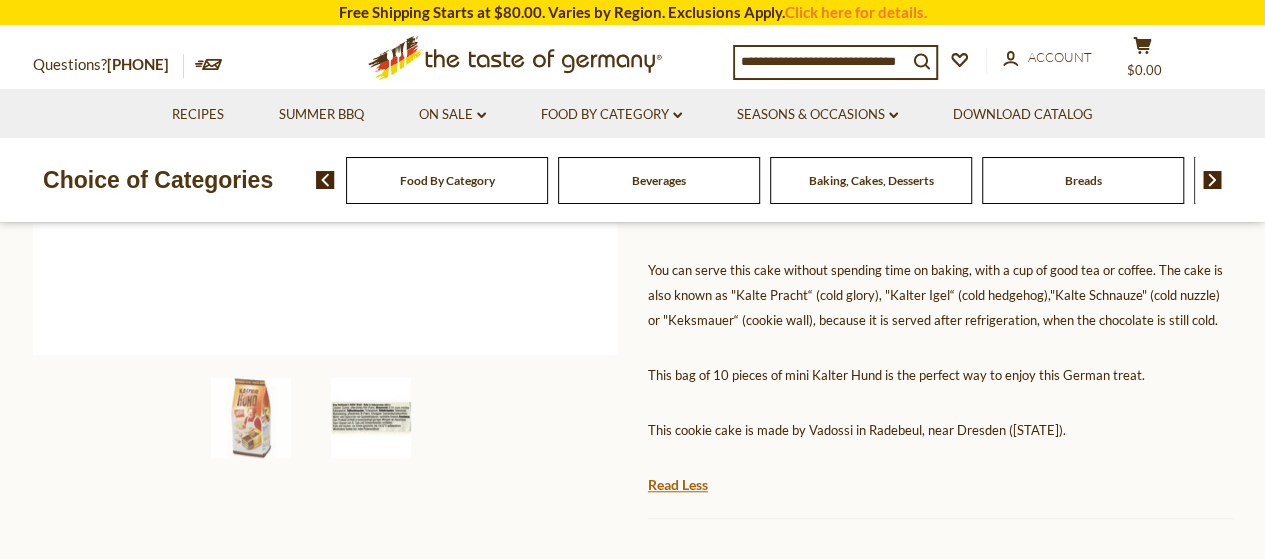 scroll, scrollTop: 600, scrollLeft: 0, axis: vertical 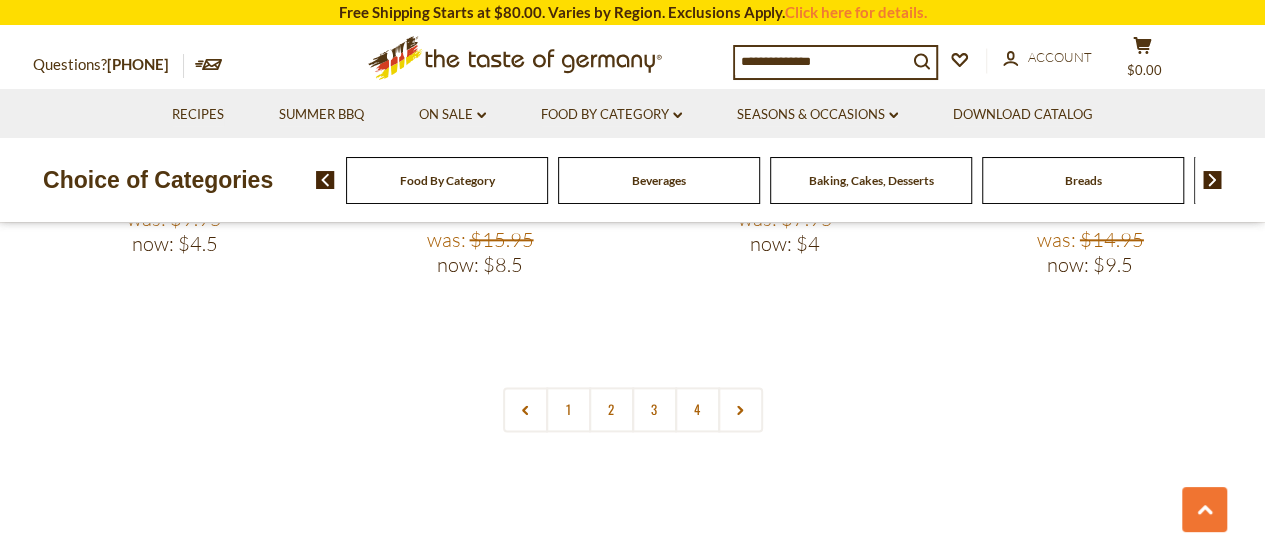 click on "2" at bounding box center (611, 409) 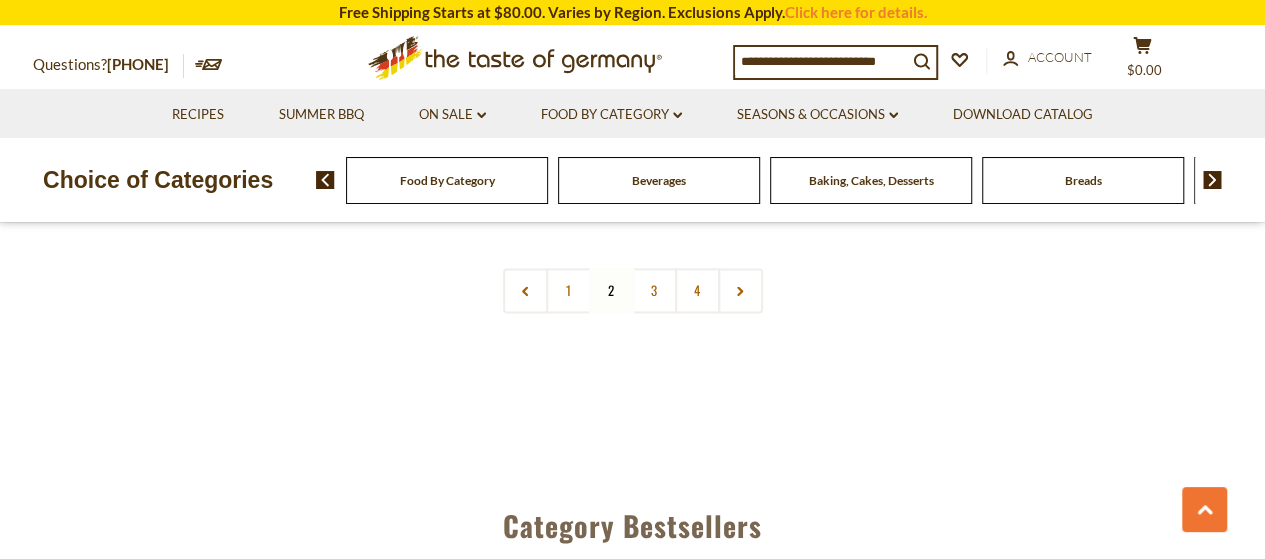 scroll, scrollTop: 4964, scrollLeft: 0, axis: vertical 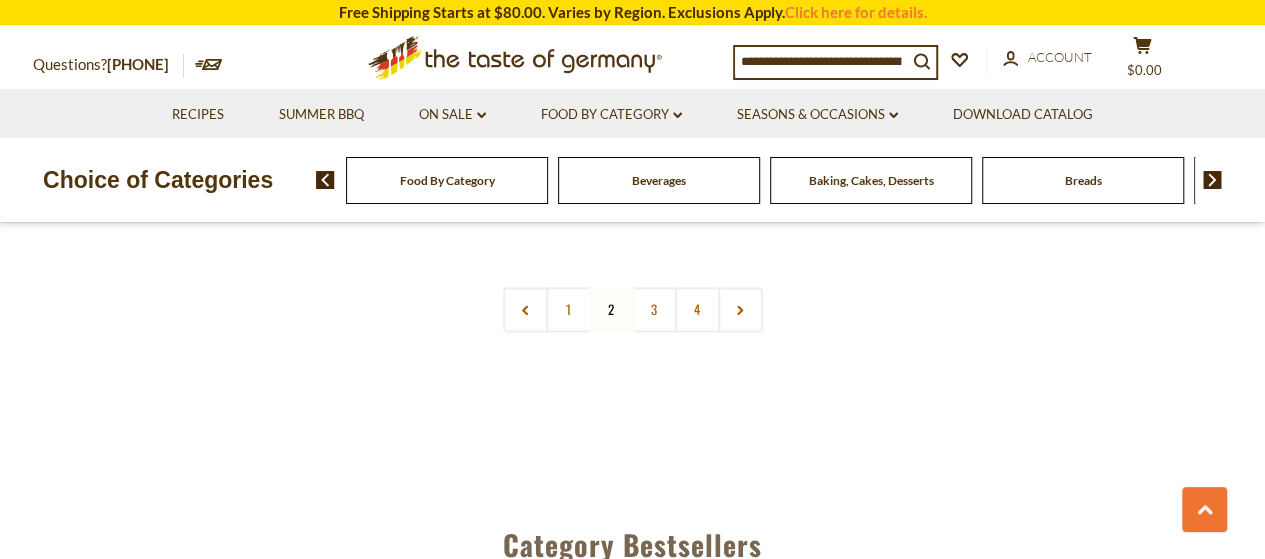 drag, startPoint x: 647, startPoint y: 313, endPoint x: 709, endPoint y: 335, distance: 65.78754 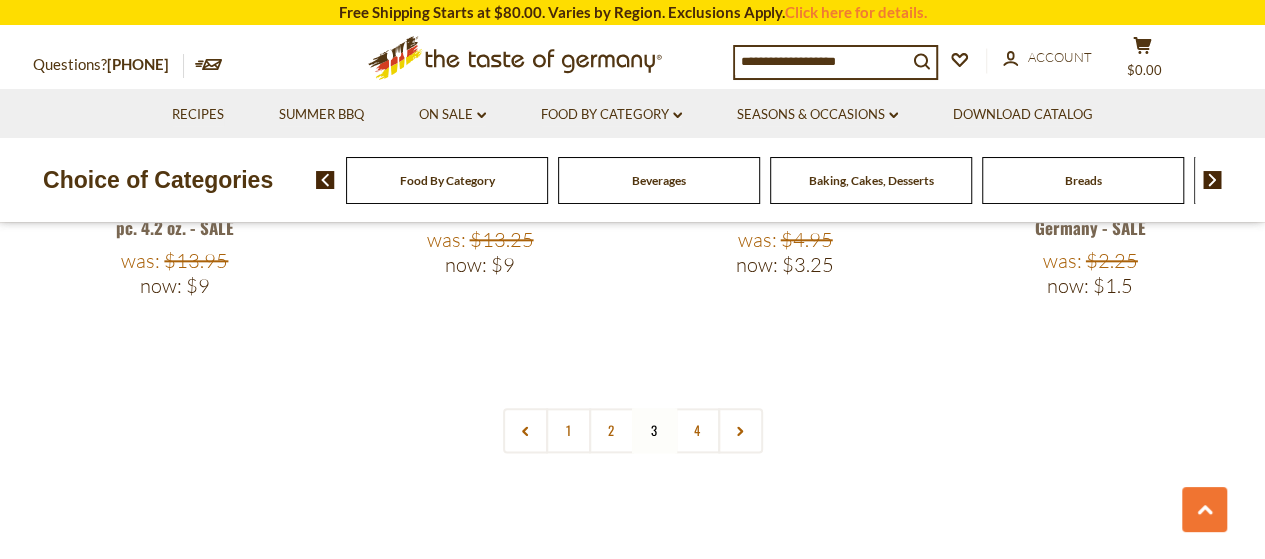 scroll, scrollTop: 4800, scrollLeft: 0, axis: vertical 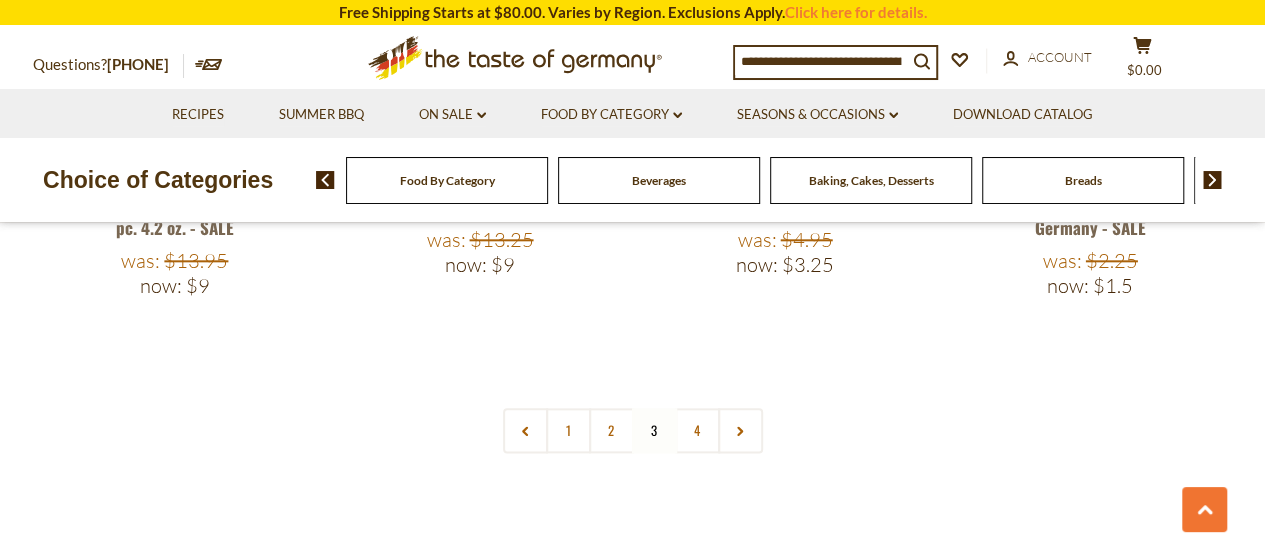 click on "4" at bounding box center [697, 430] 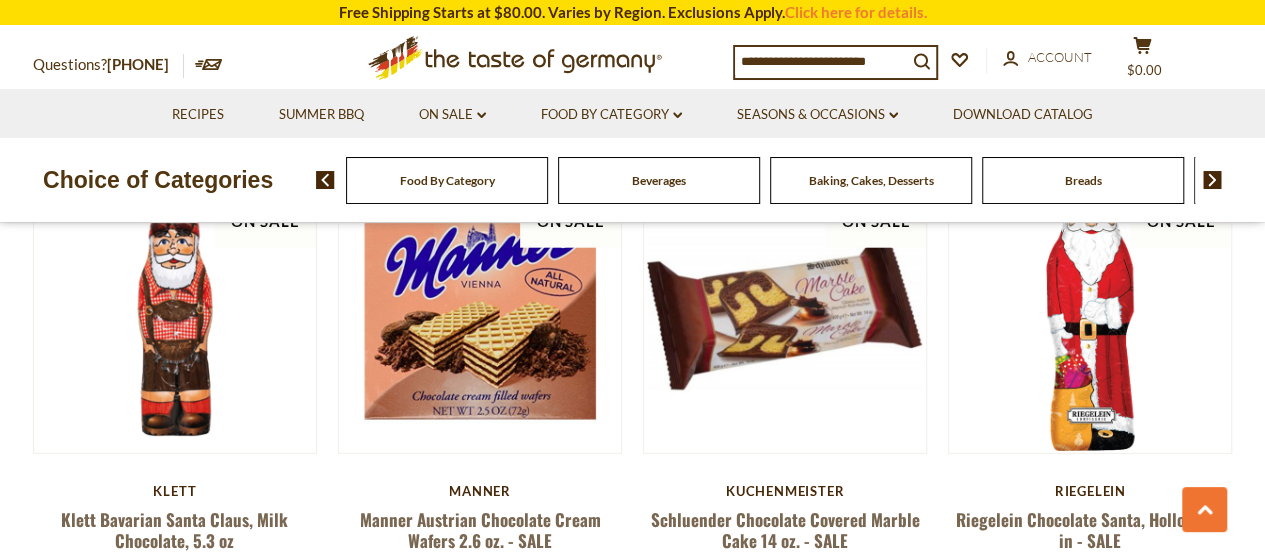 scroll, scrollTop: 2364, scrollLeft: 0, axis: vertical 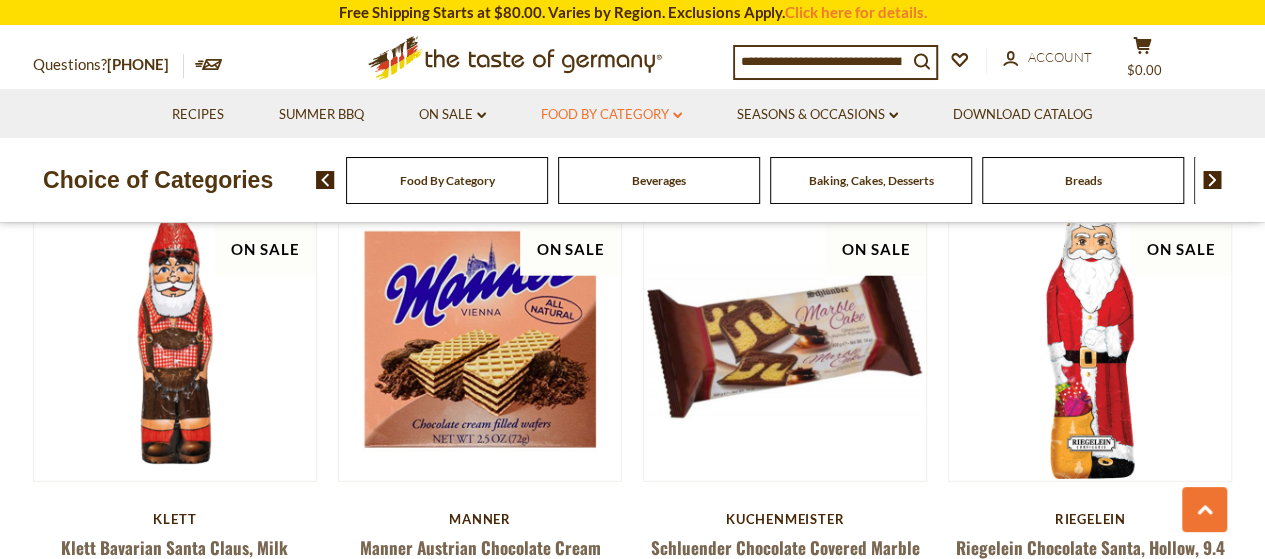 click on "Food By Category
dropdown_arrow" at bounding box center (611, 115) 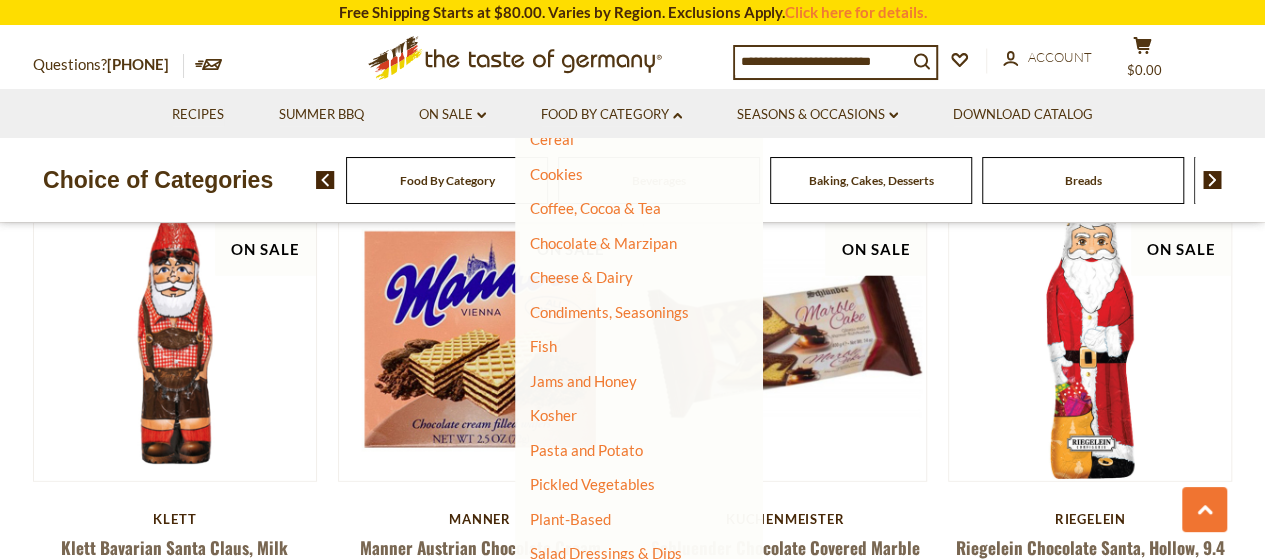 scroll, scrollTop: 300, scrollLeft: 0, axis: vertical 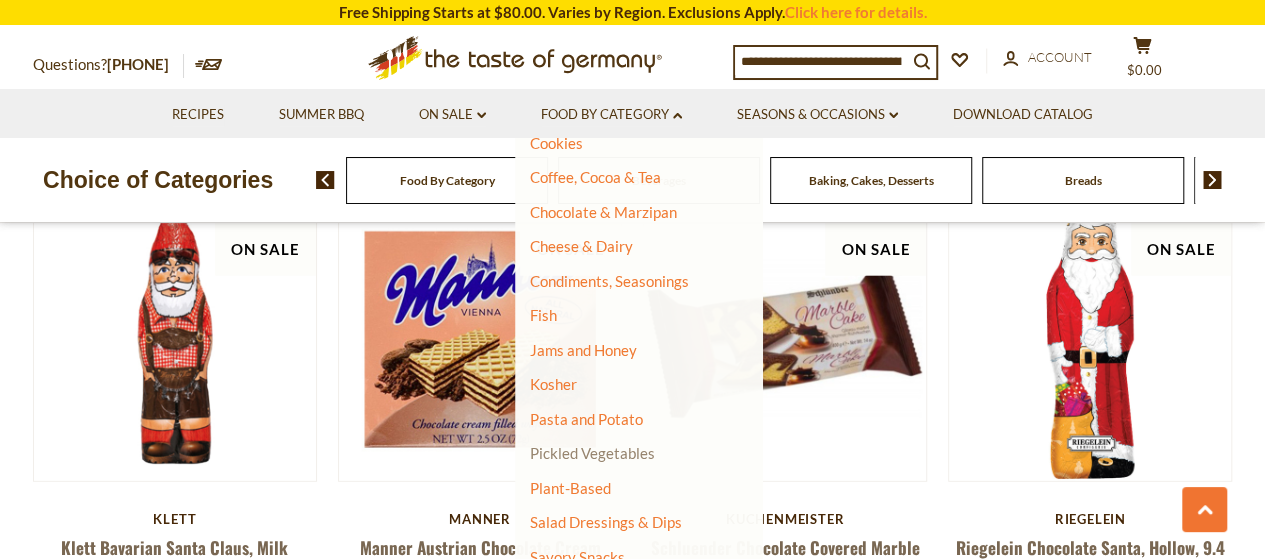 click on "Pickled Vegetables" at bounding box center (592, 453) 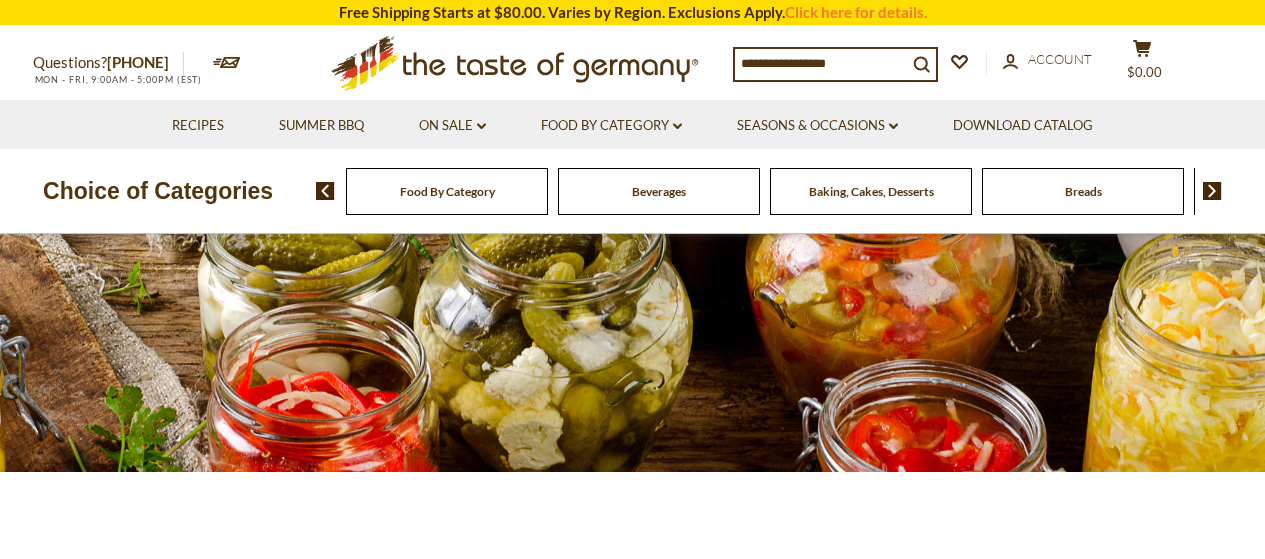 scroll, scrollTop: 0, scrollLeft: 0, axis: both 